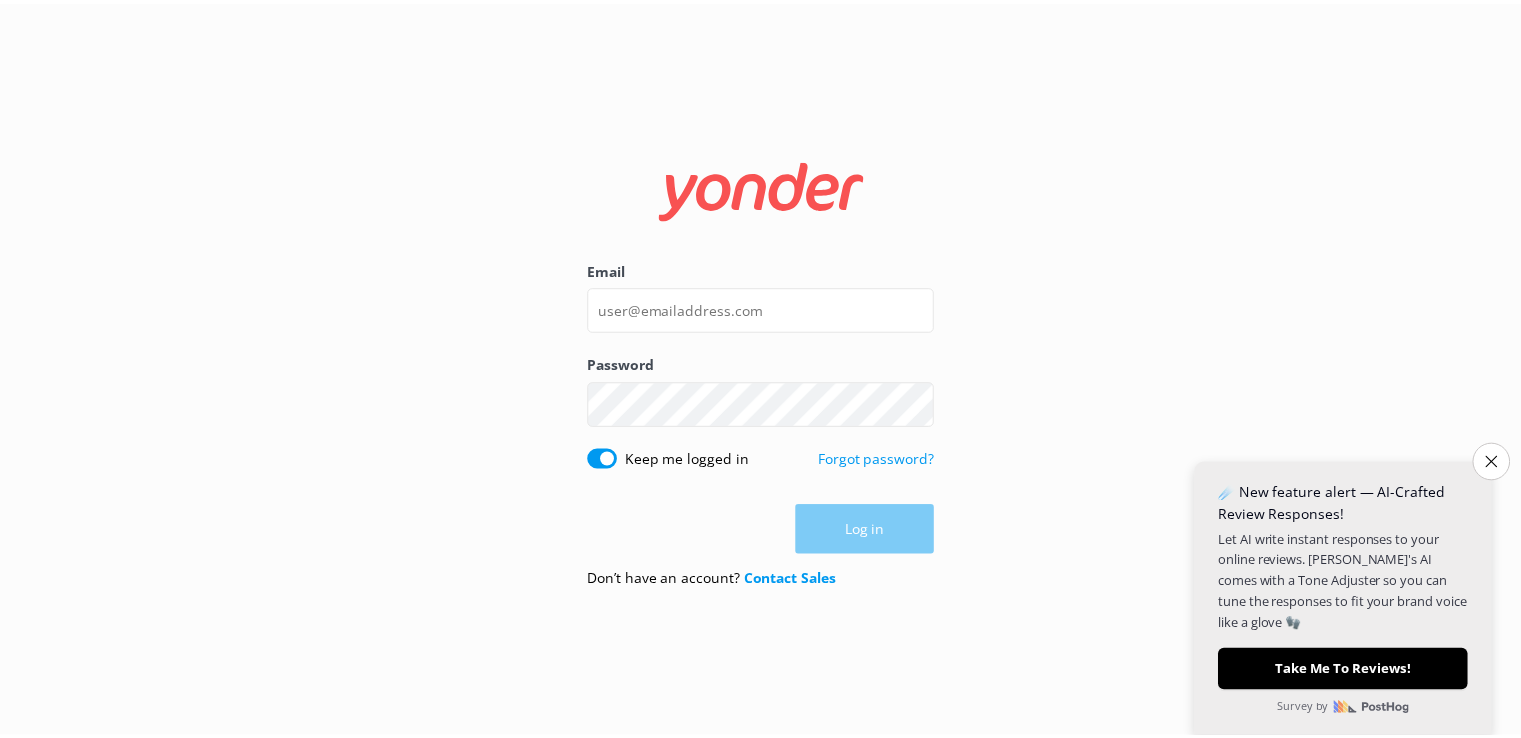 scroll, scrollTop: 0, scrollLeft: 0, axis: both 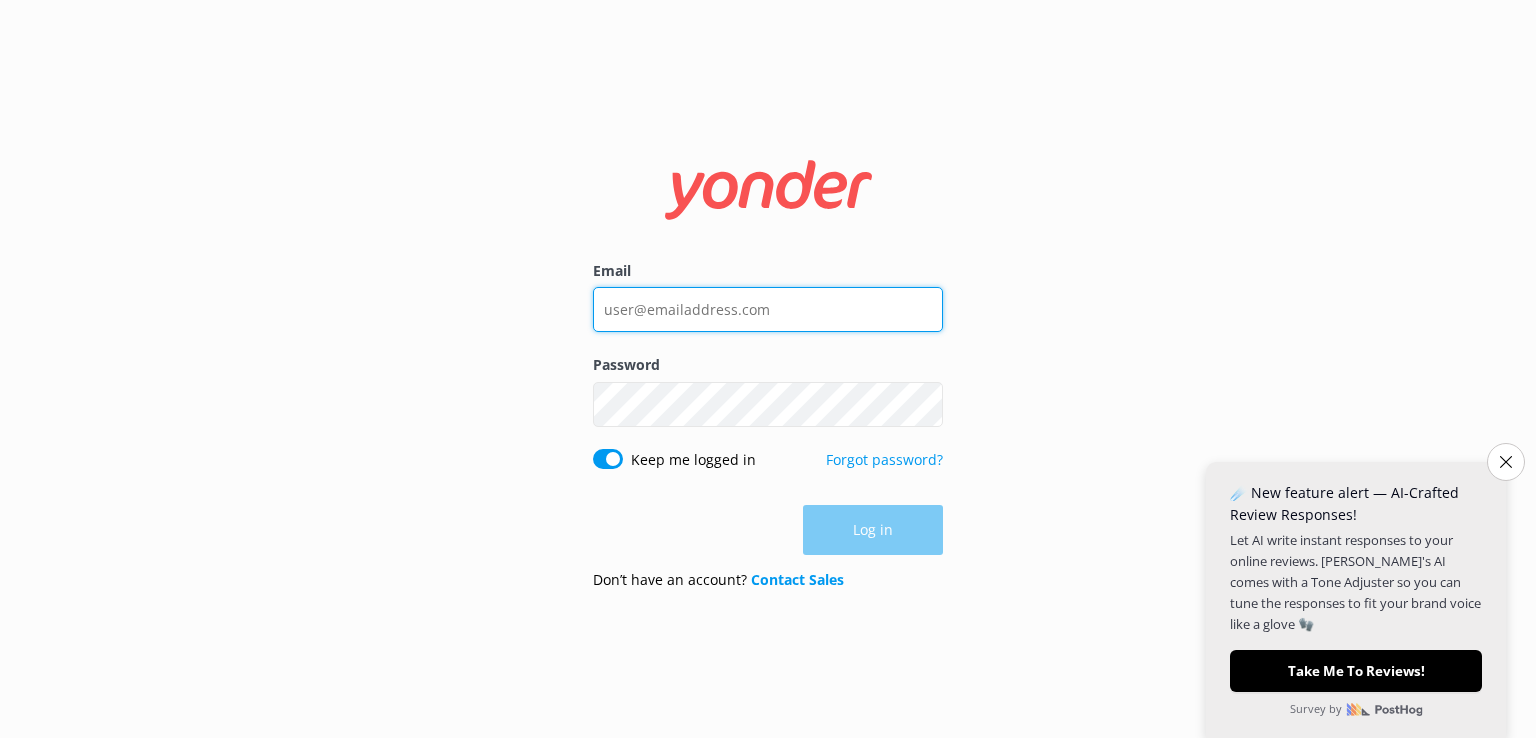 type on "[EMAIL_ADDRESS][DOMAIN_NAME]" 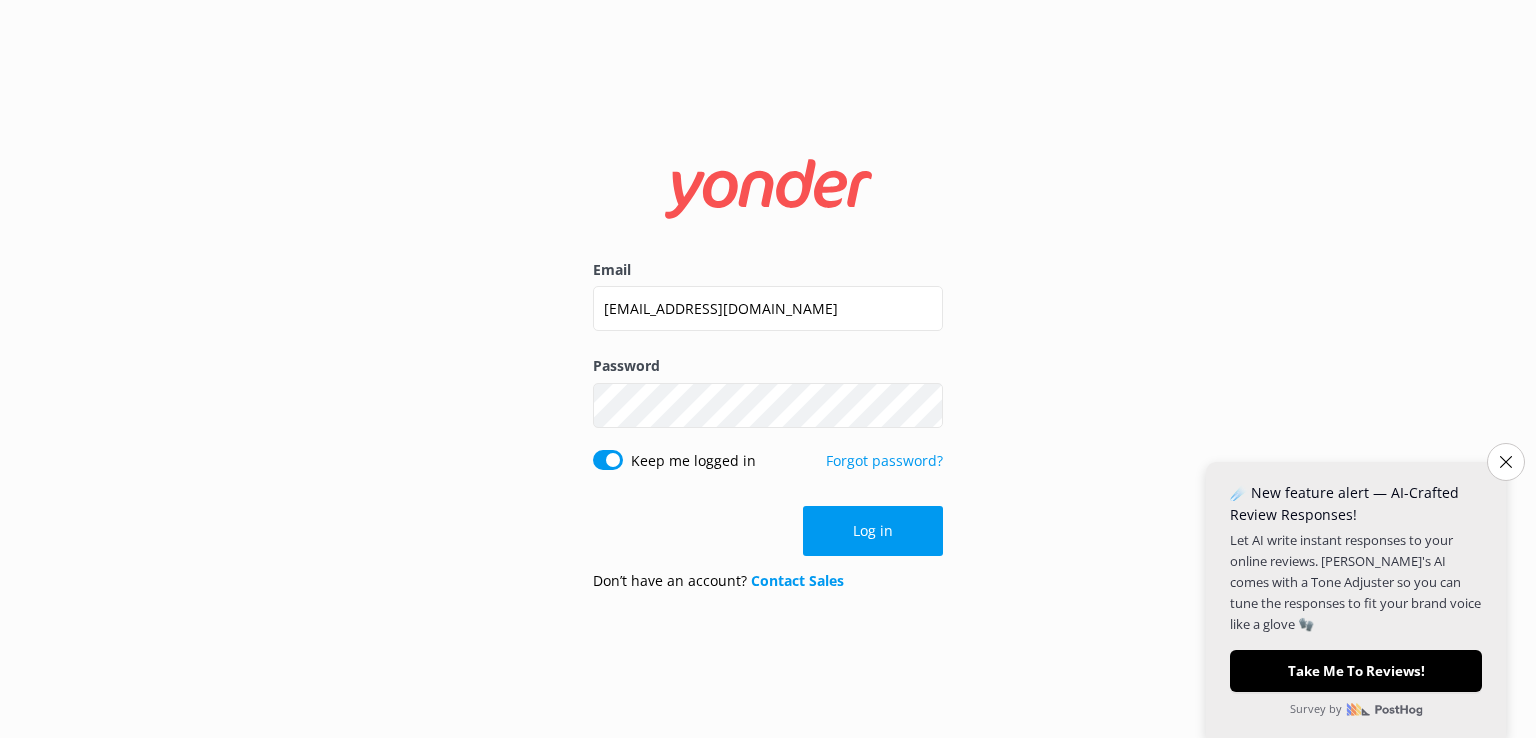 click on "Log in" at bounding box center (768, 531) 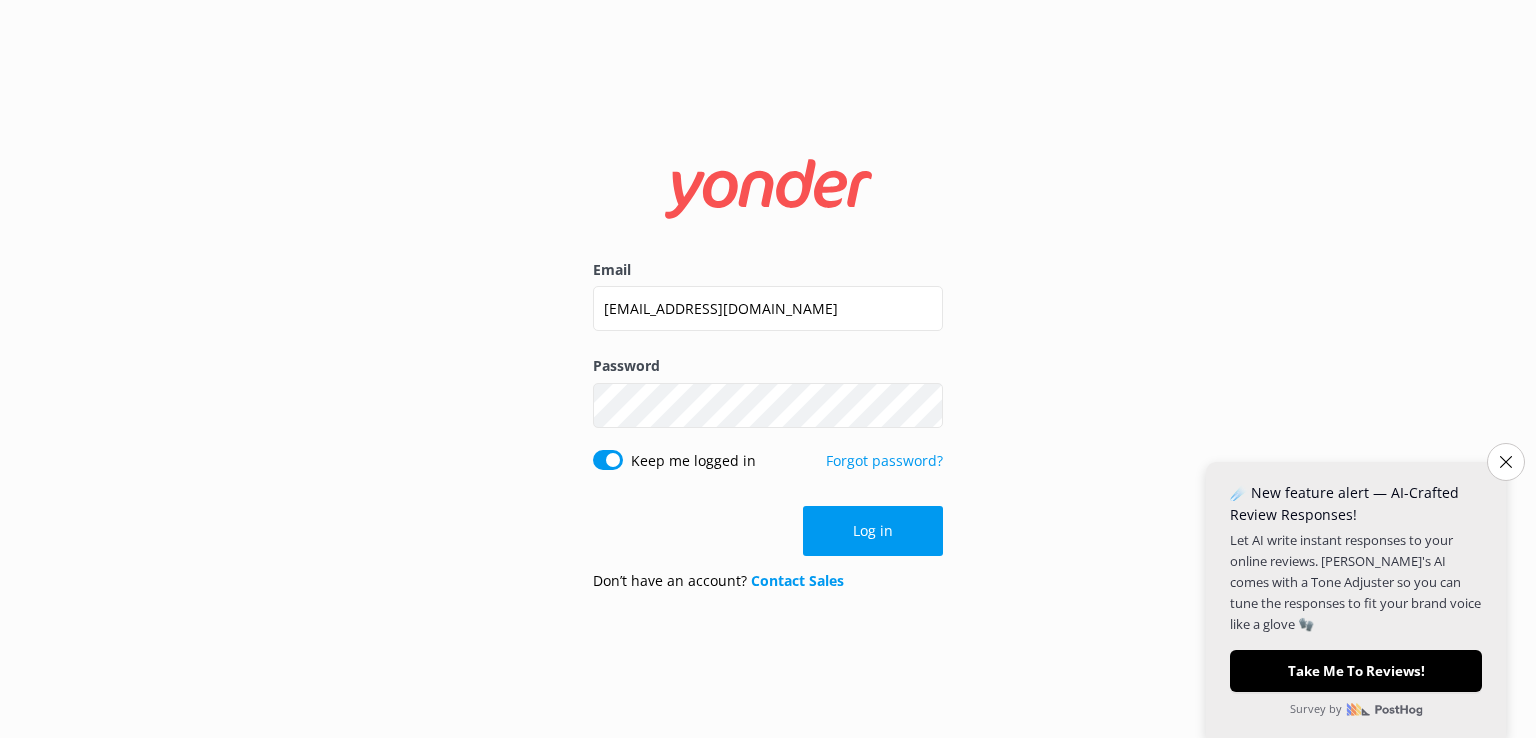 click on "Log in" at bounding box center [873, 531] 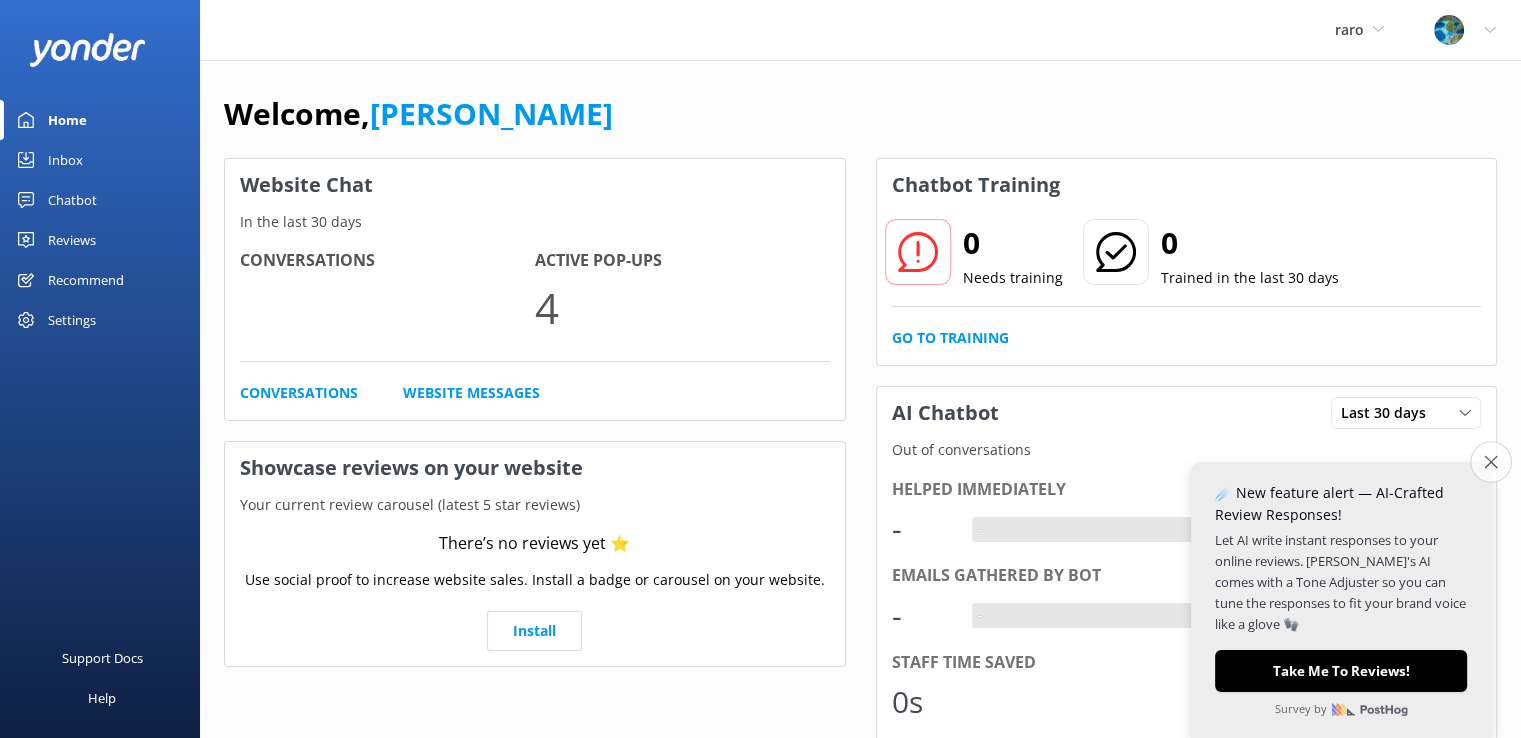 click on "Close survey" 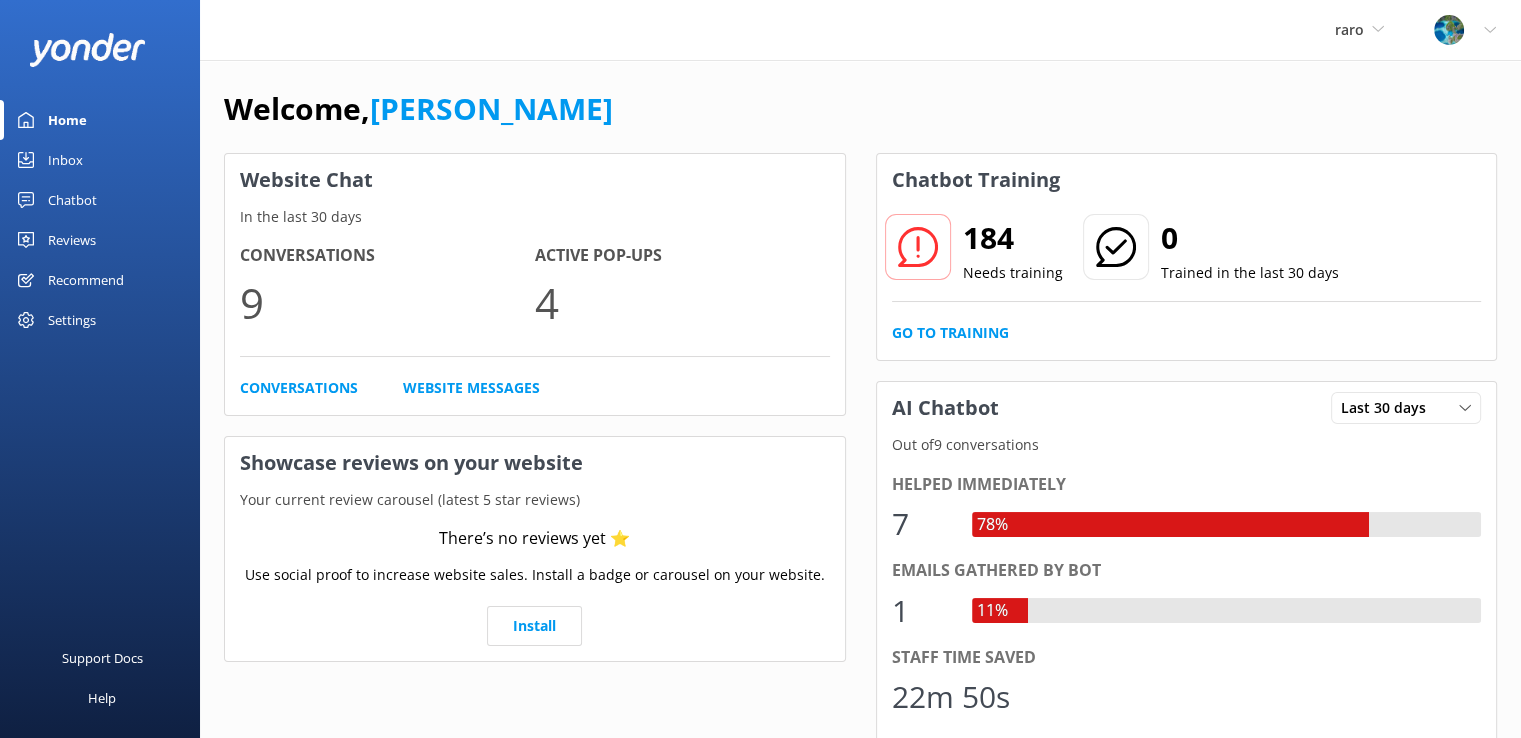 scroll, scrollTop: 0, scrollLeft: 0, axis: both 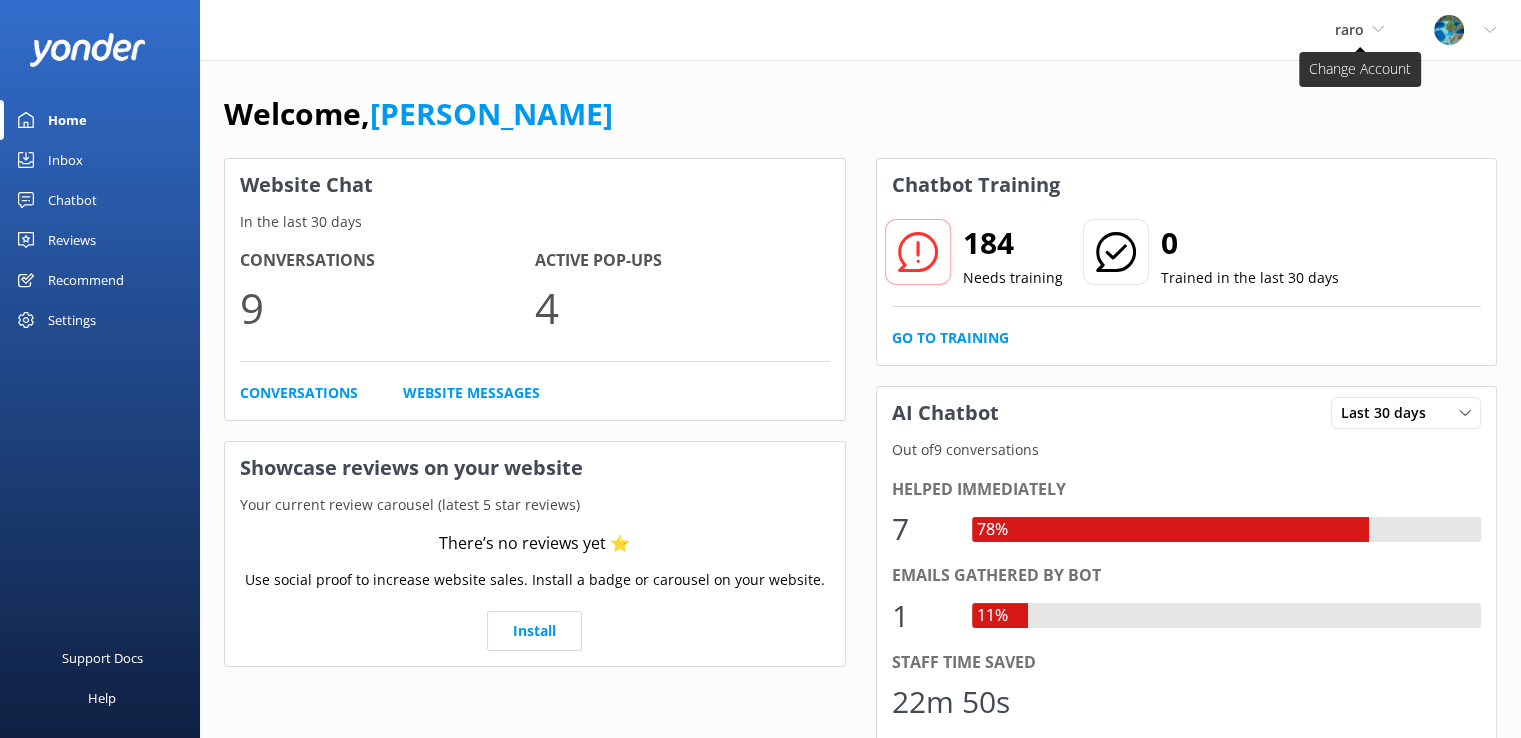 click on "raro" at bounding box center (1349, 29) 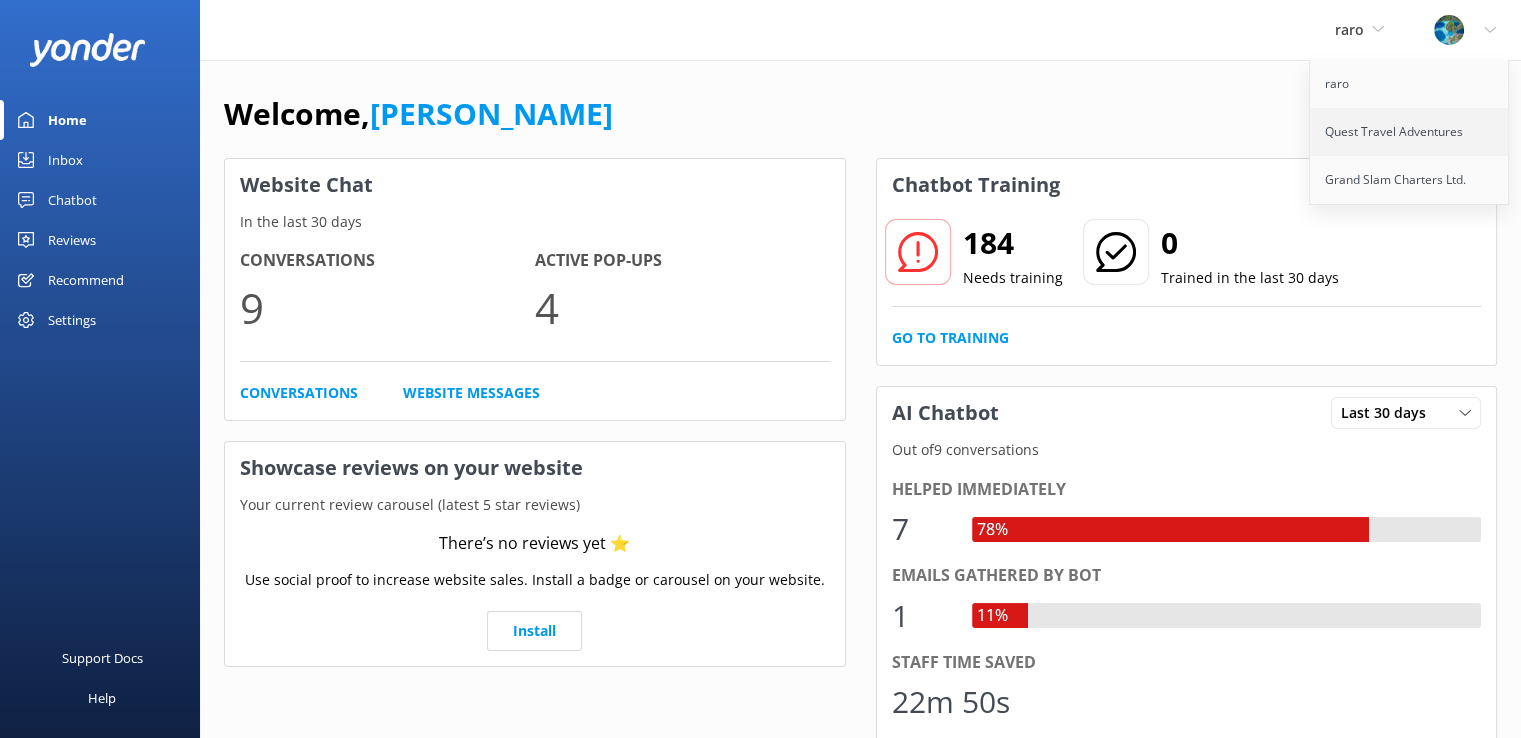 click on "Quest Travel Adventures" at bounding box center (1410, 132) 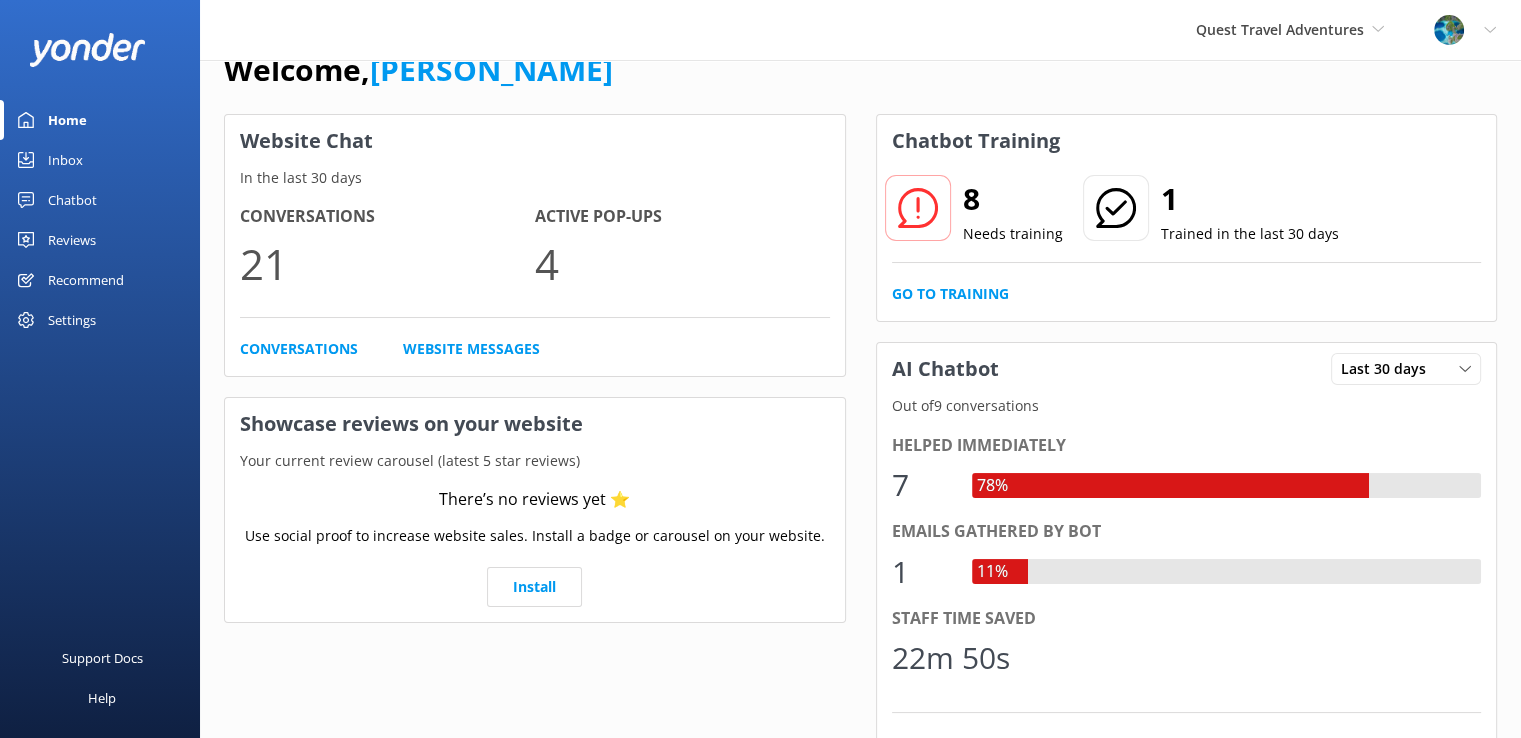 scroll, scrollTop: 46, scrollLeft: 0, axis: vertical 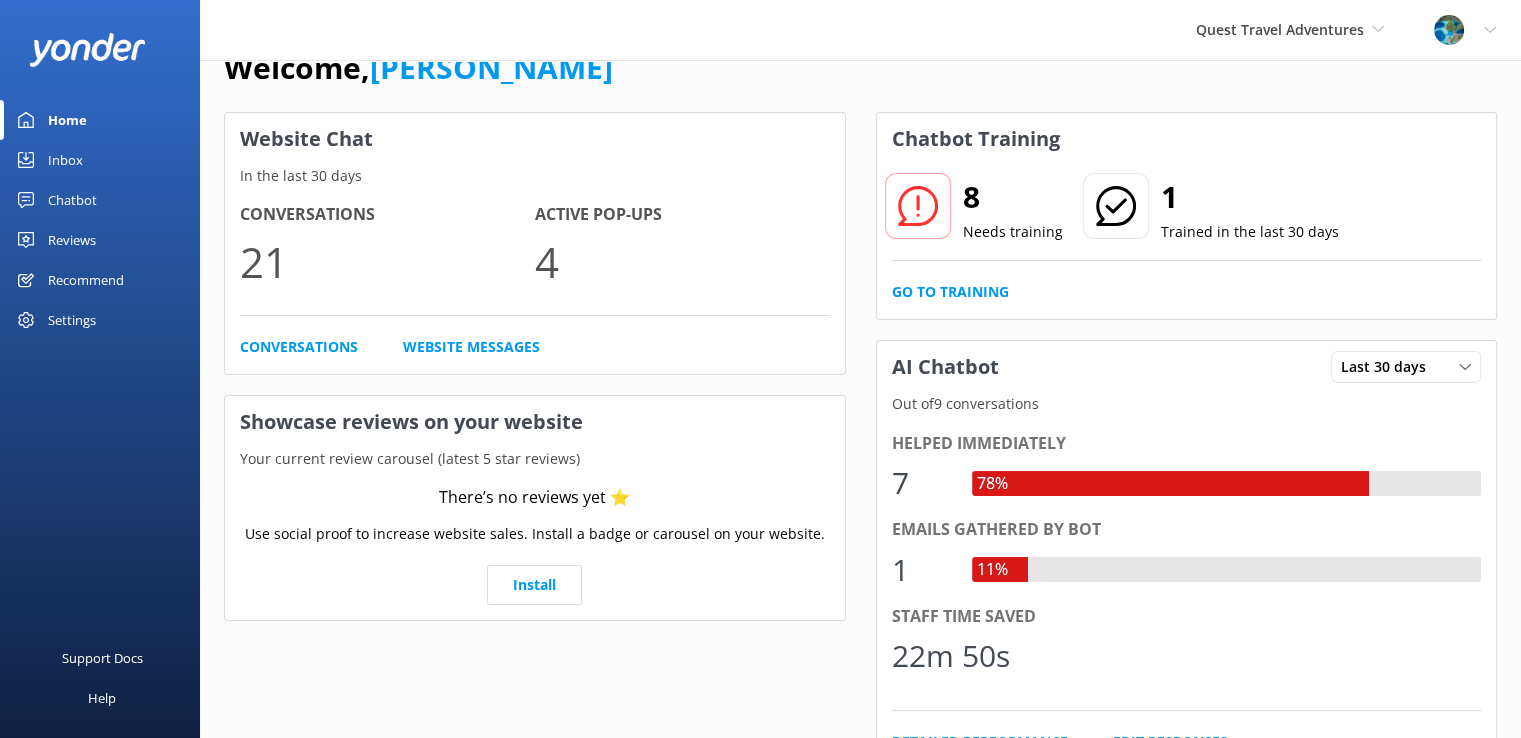 click on "Chatbot" at bounding box center [72, 200] 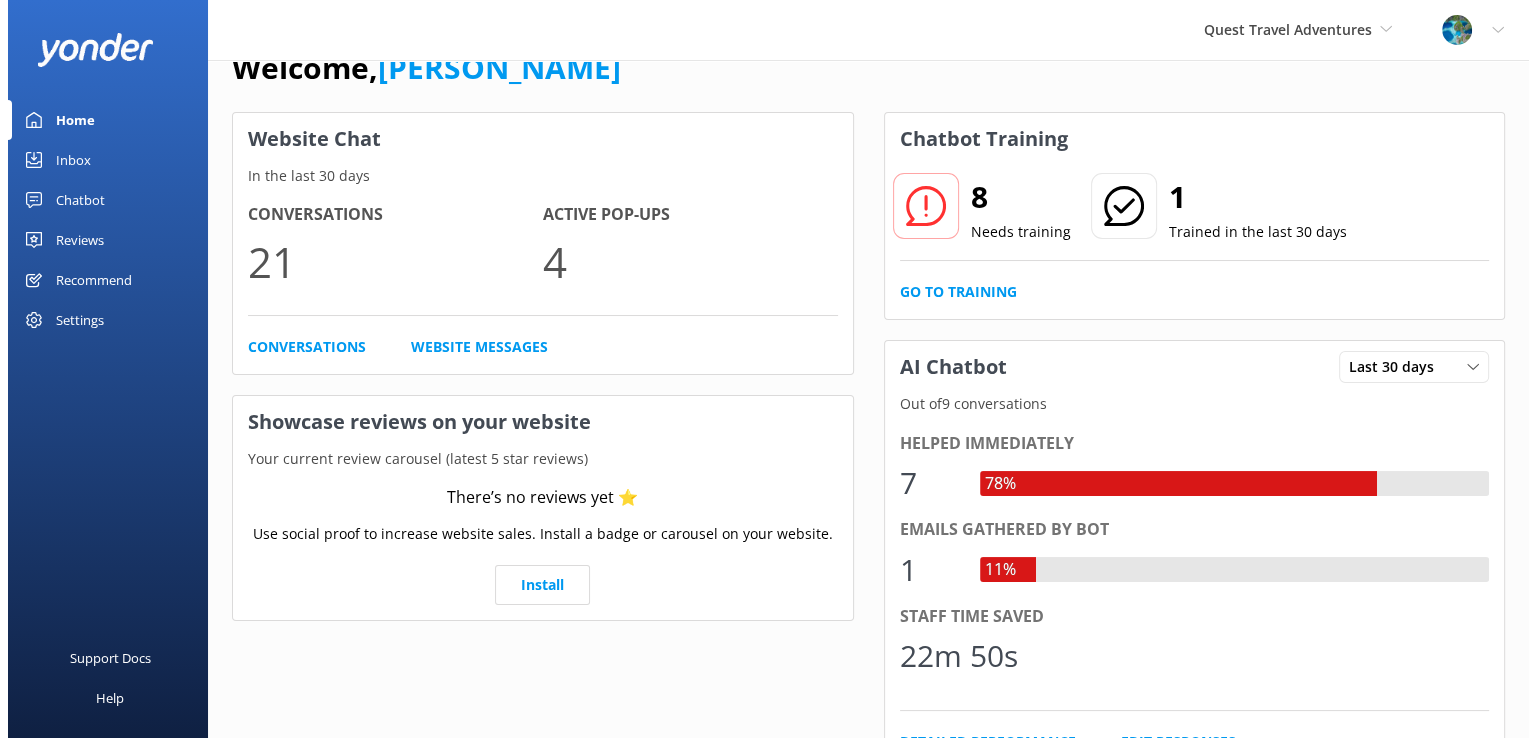 scroll, scrollTop: 0, scrollLeft: 0, axis: both 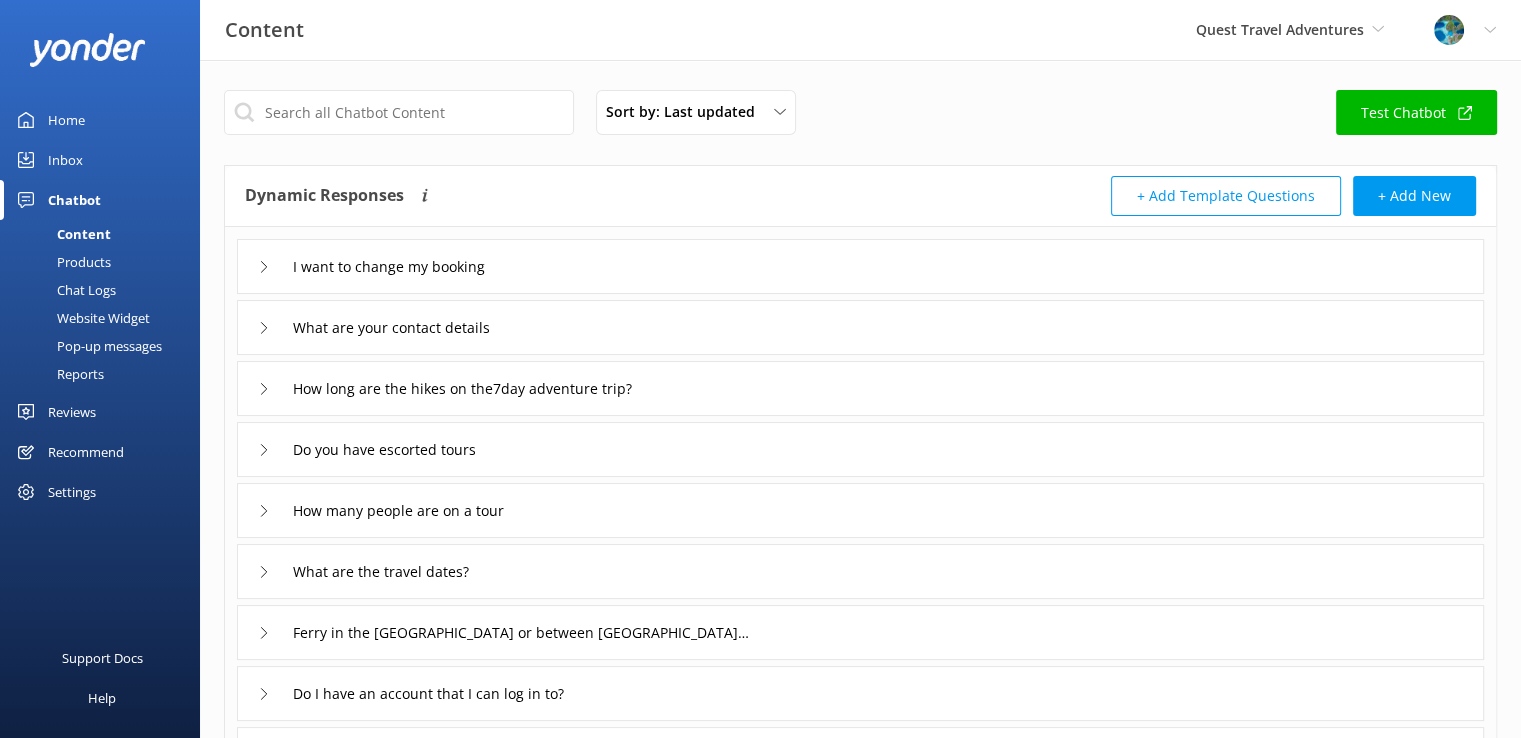 click on "Inbox" at bounding box center [65, 160] 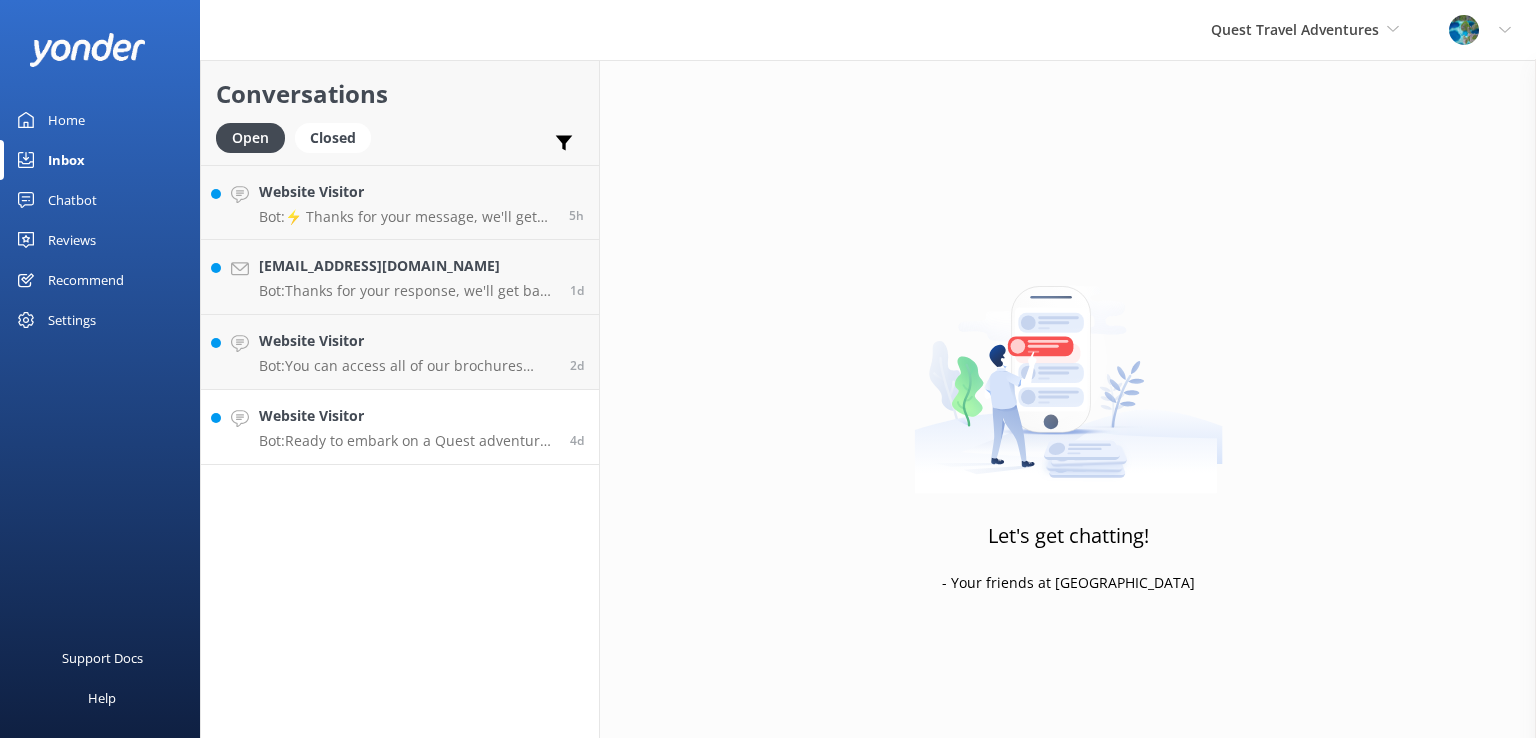 click on "Bot:  Ready to embark on a Quest adventure? We'd love to help you get started. Please call us at [PHONE_NUMBER] or visit us online to request a free quote [DATE]! [URL][DOMAIN_NAME]." at bounding box center (407, 441) 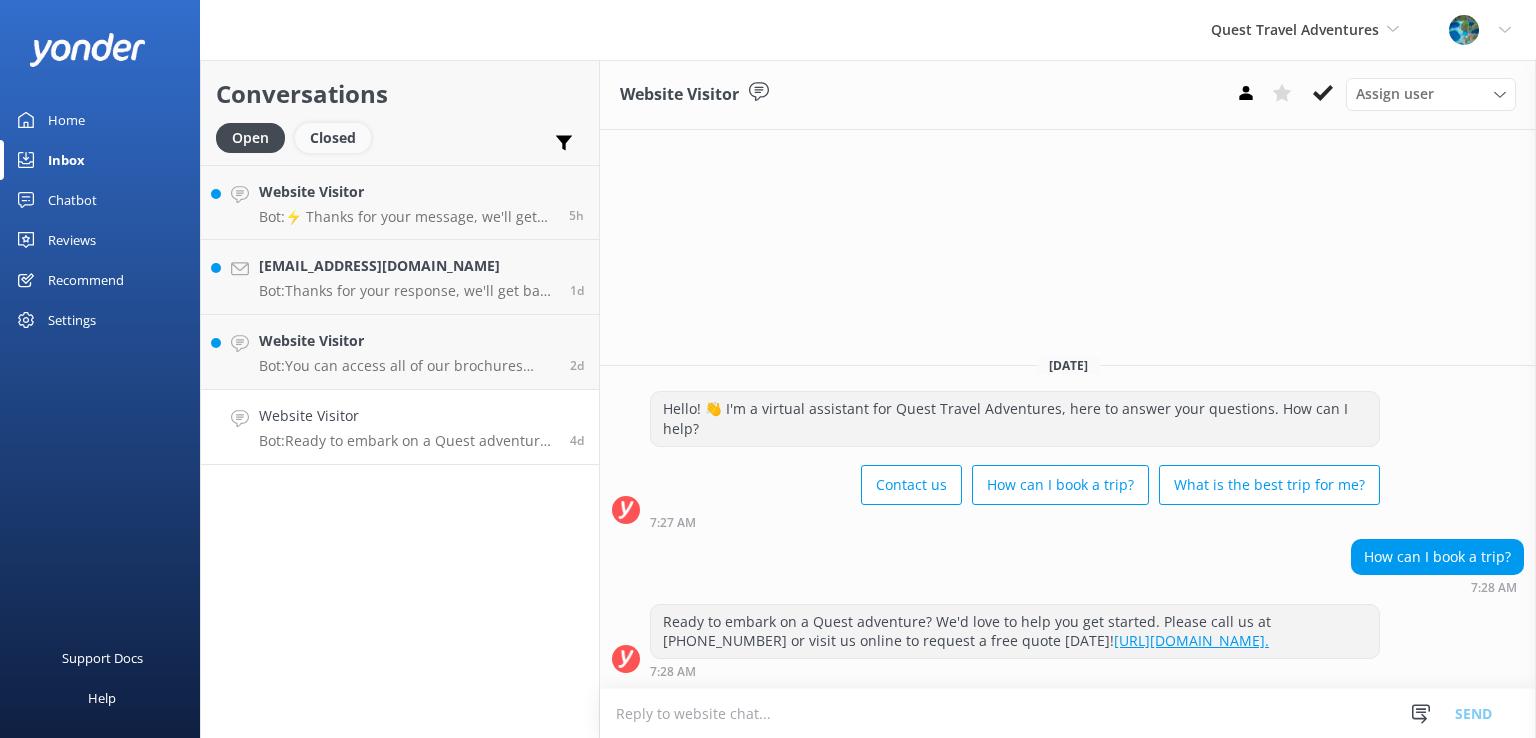 click on "Closed" at bounding box center (333, 138) 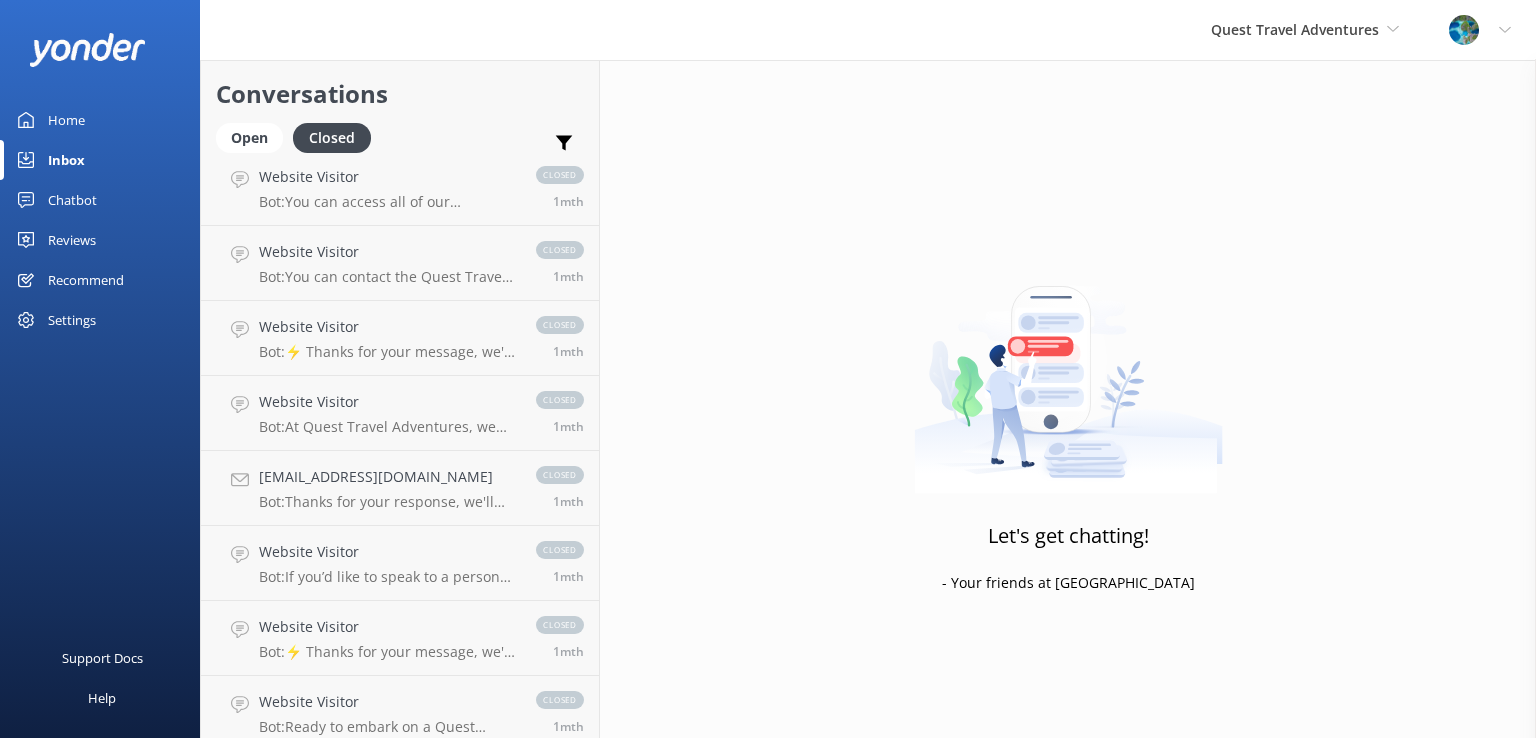 scroll, scrollTop: 1679, scrollLeft: 0, axis: vertical 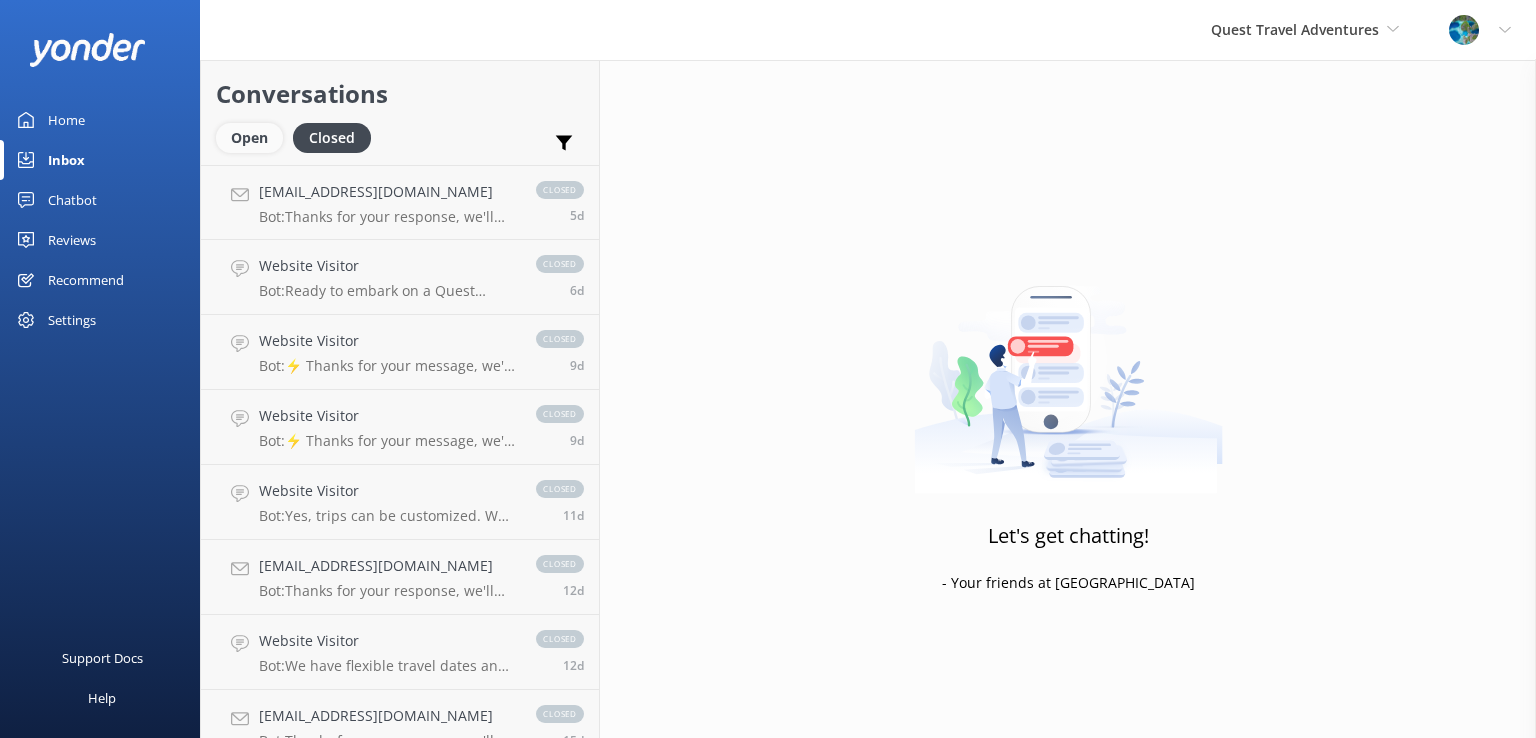 click on "Open" at bounding box center [249, 138] 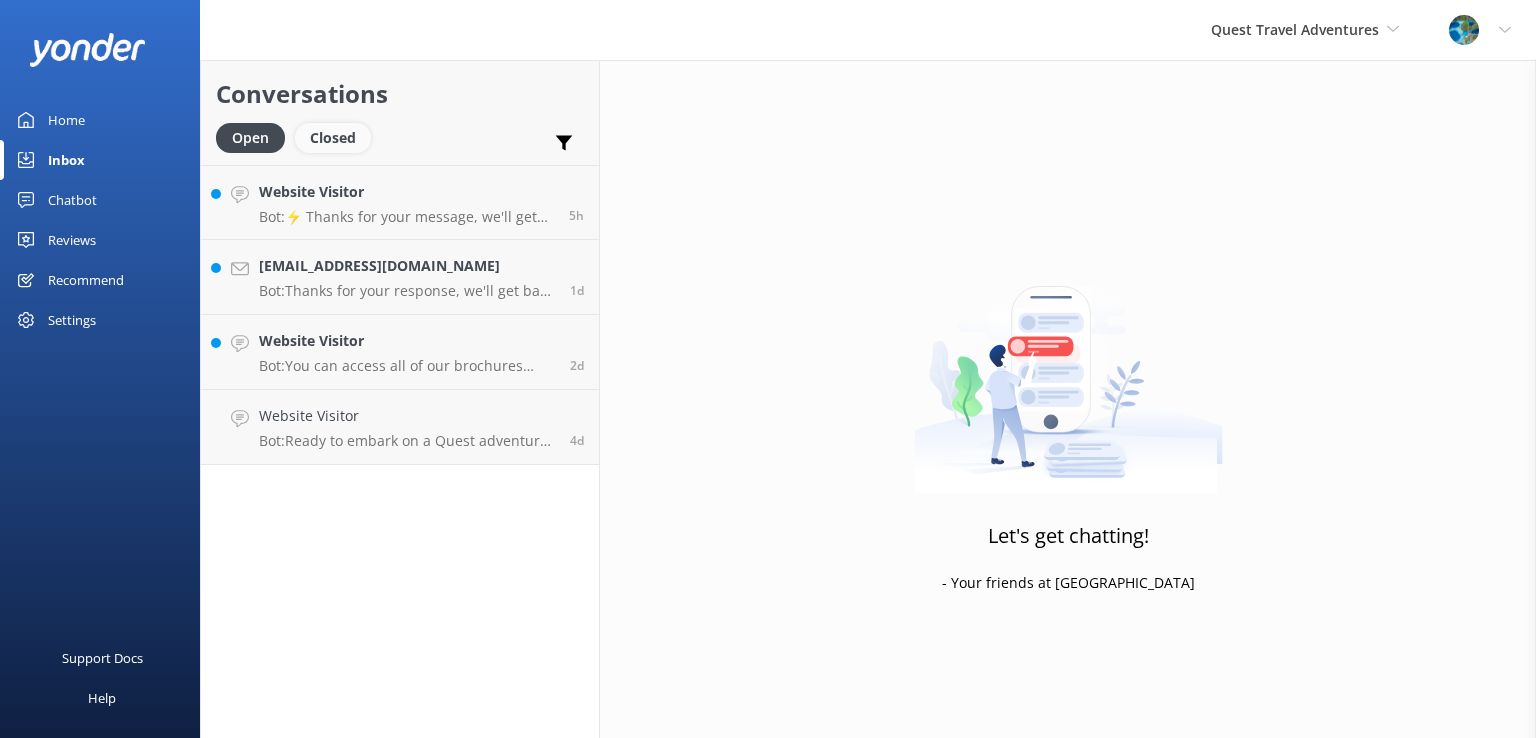 click on "Closed" at bounding box center [333, 138] 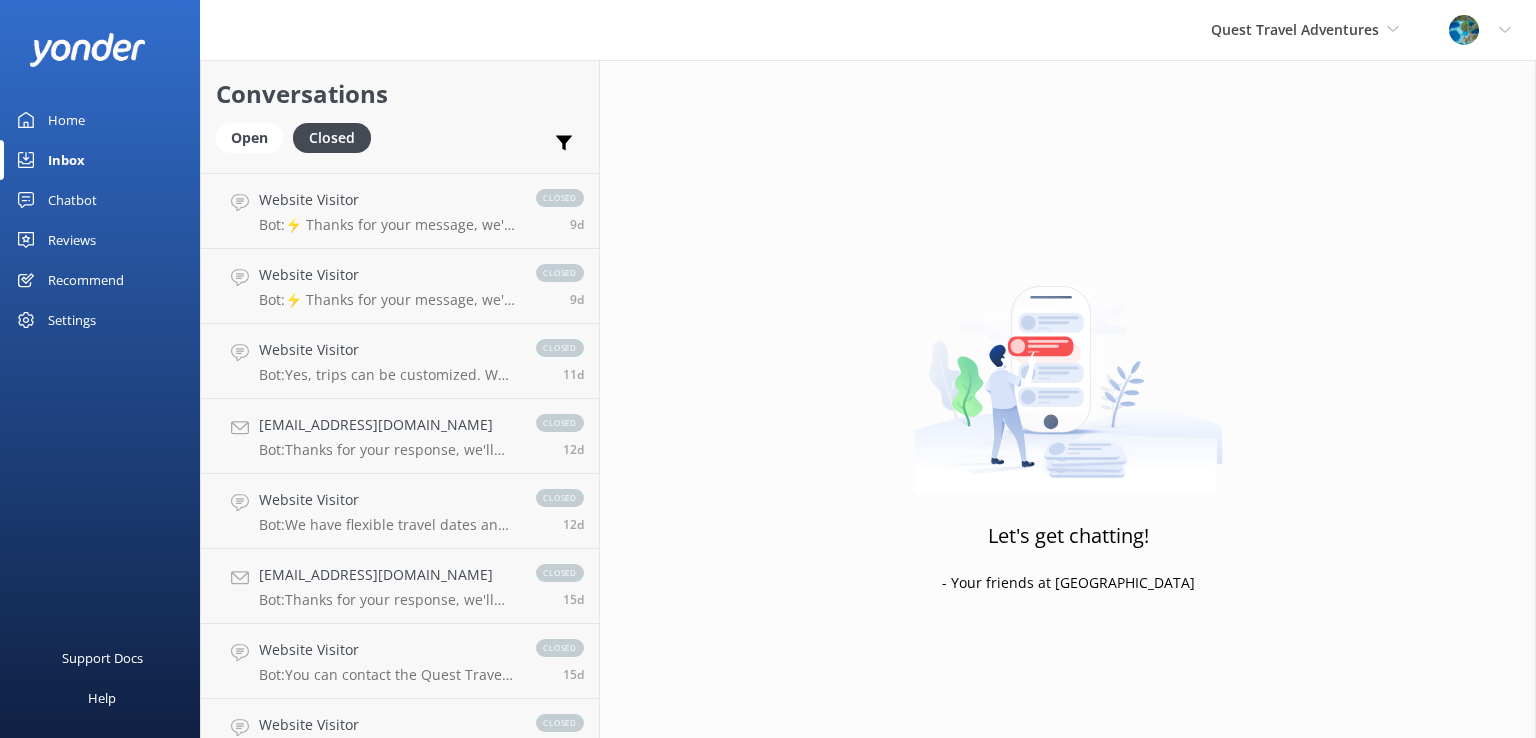 scroll, scrollTop: 0, scrollLeft: 0, axis: both 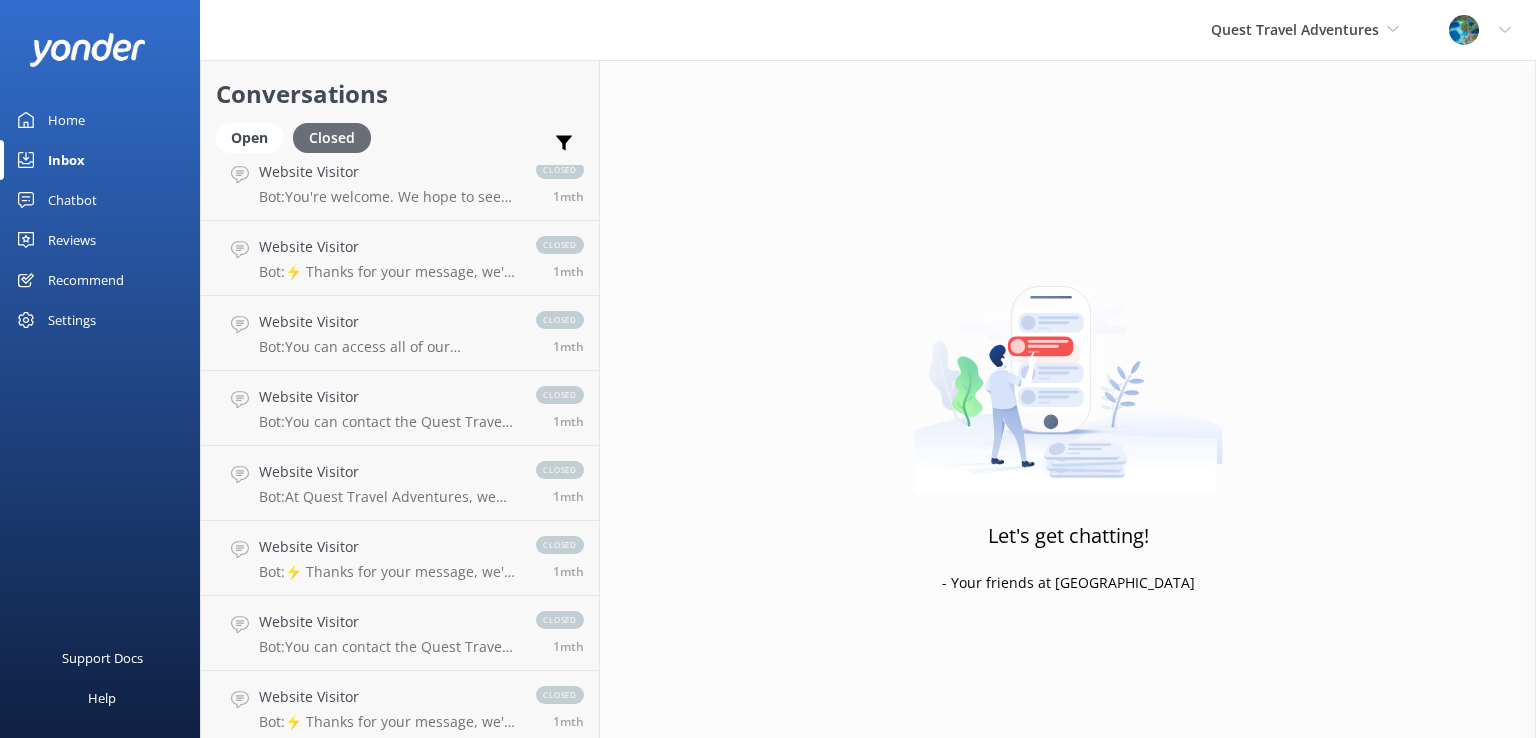 click on "Closed" at bounding box center [332, 138] 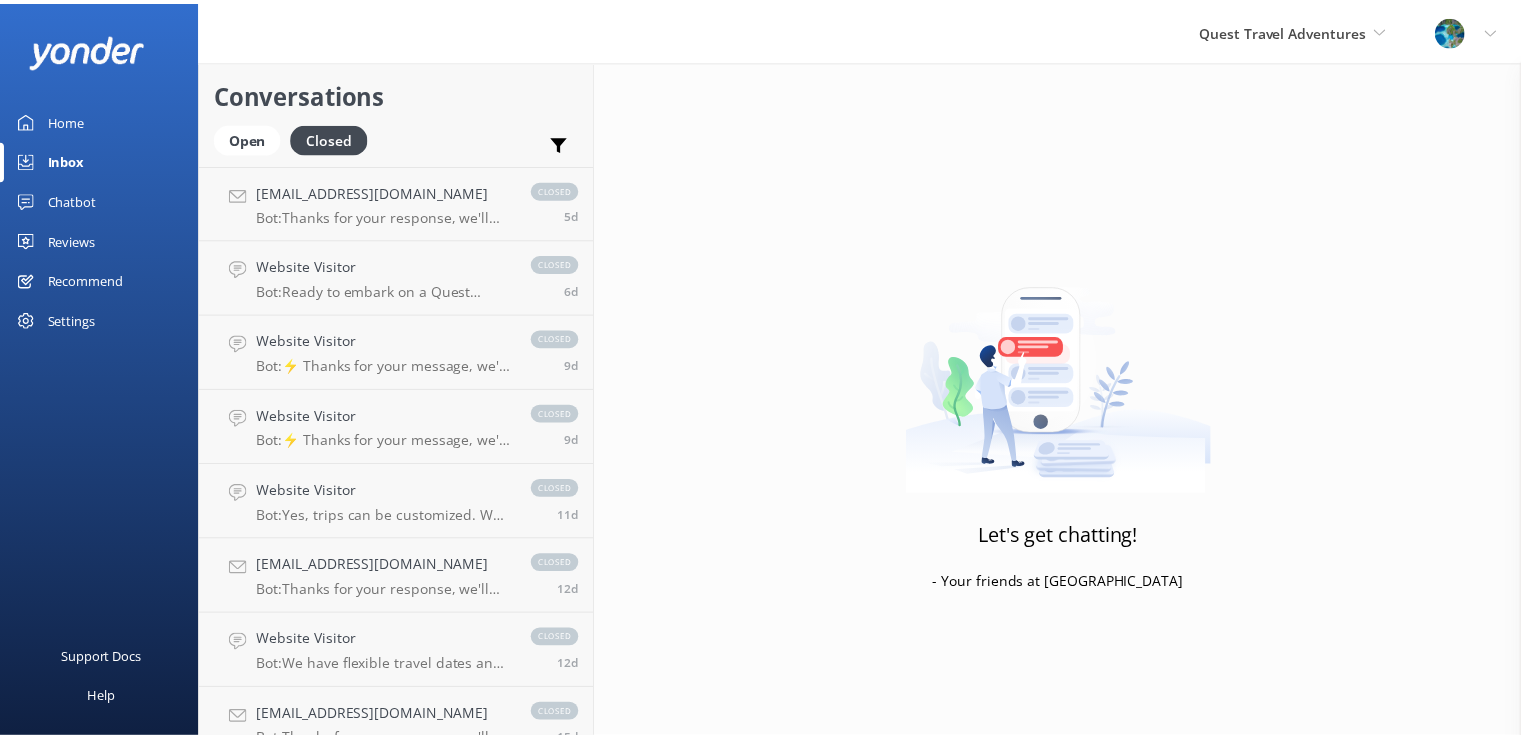 scroll, scrollTop: 0, scrollLeft: 0, axis: both 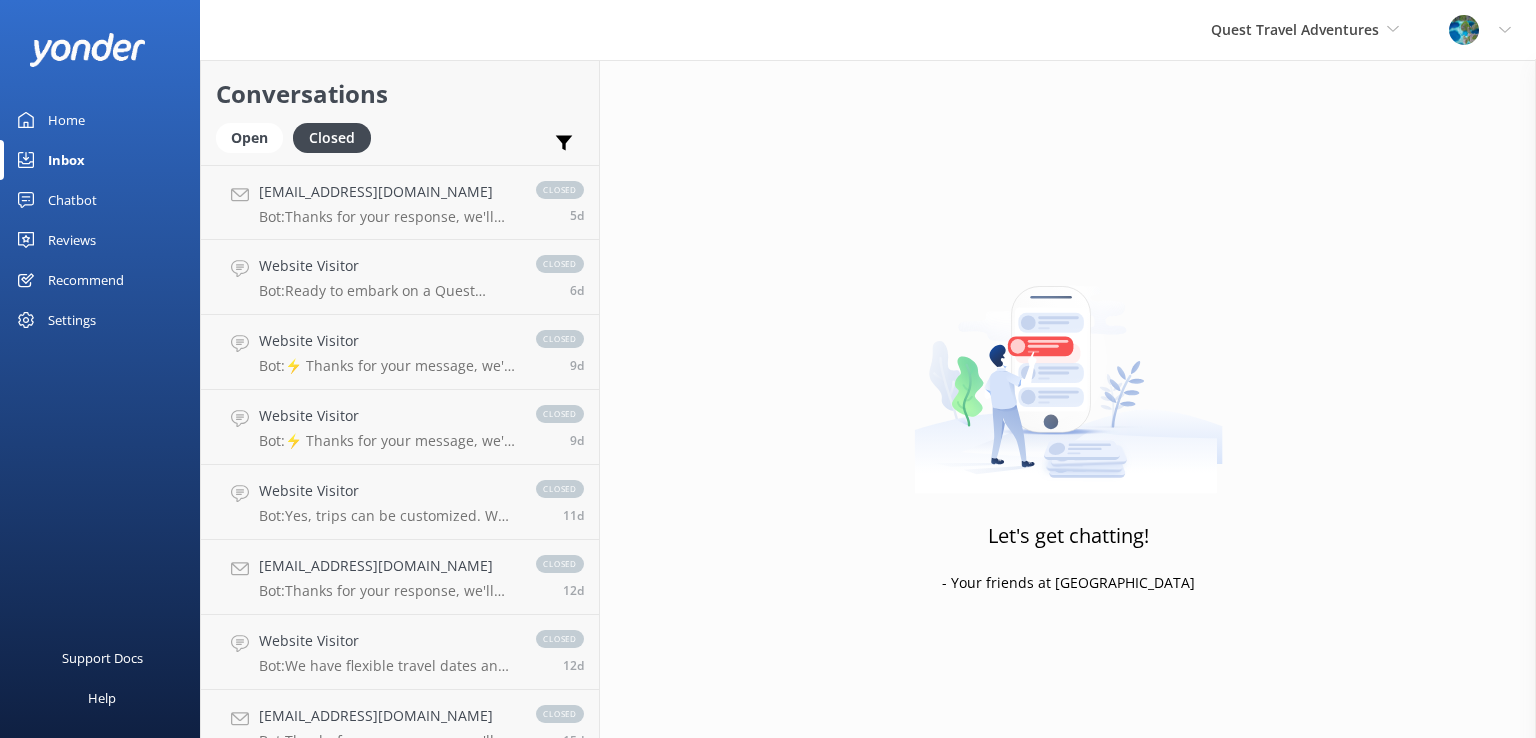 click on "Quest Travel Adventures raro Quest Travel Adventures Grand Slam Charters Ltd." at bounding box center [1305, 30] 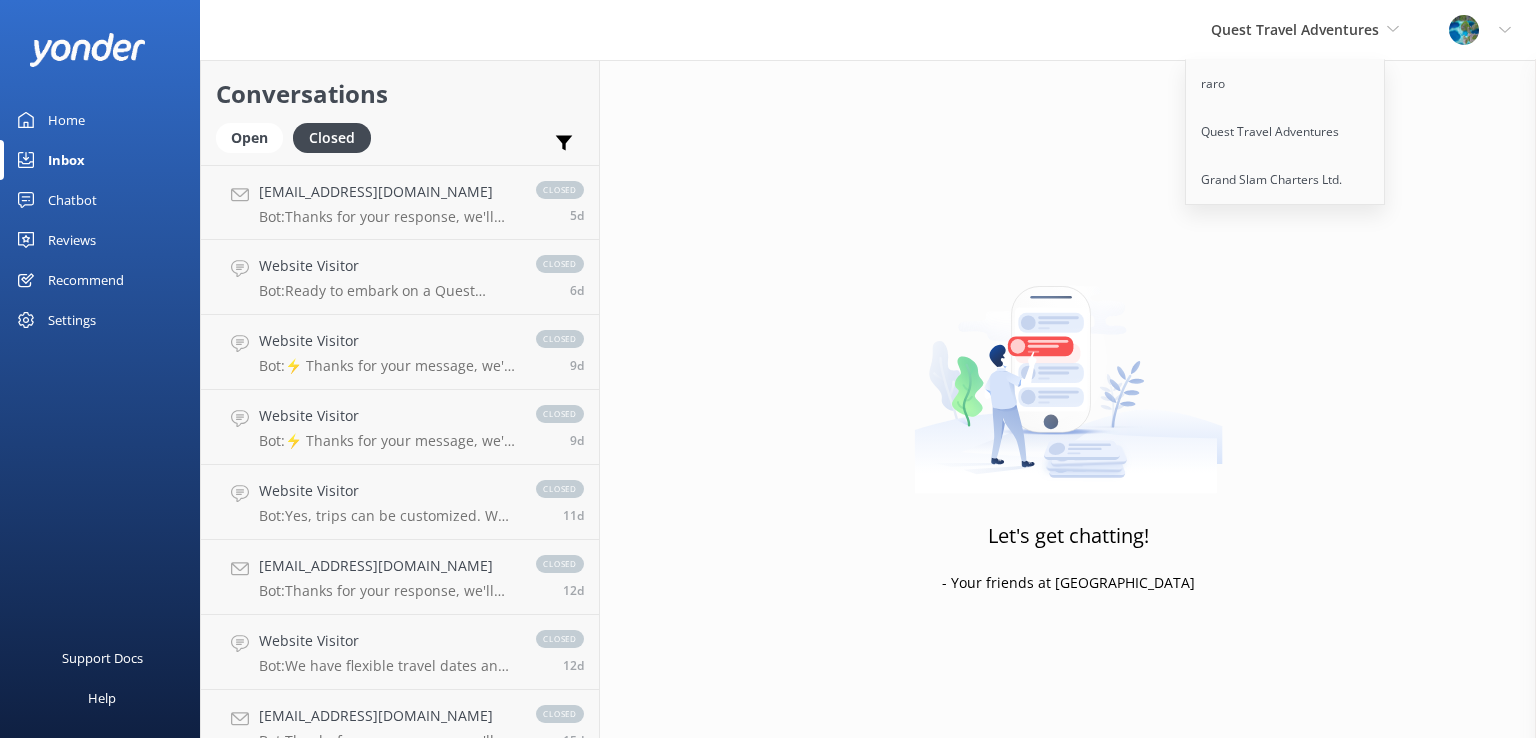 click 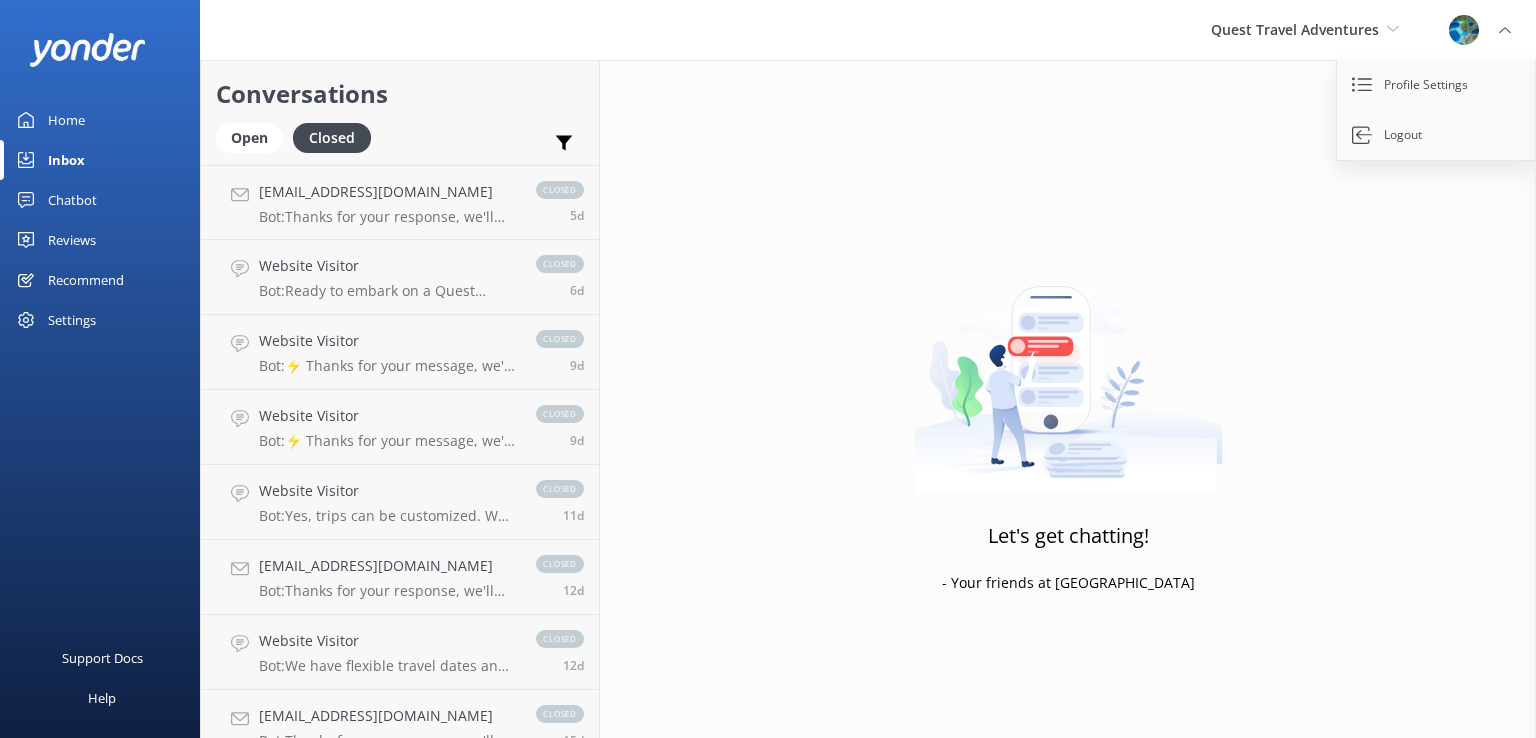 click on "Settings" at bounding box center (72, 320) 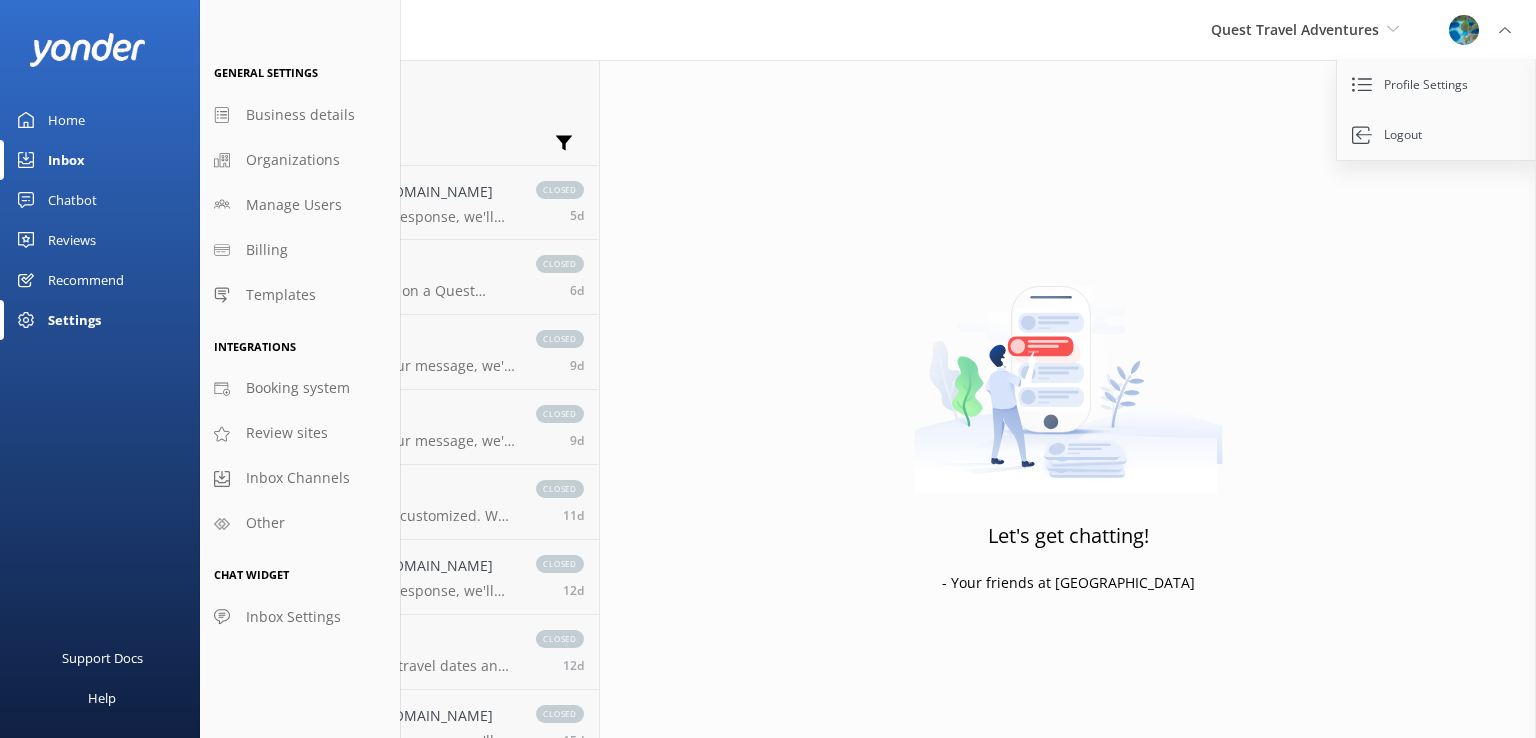 click on "Settings" at bounding box center (74, 320) 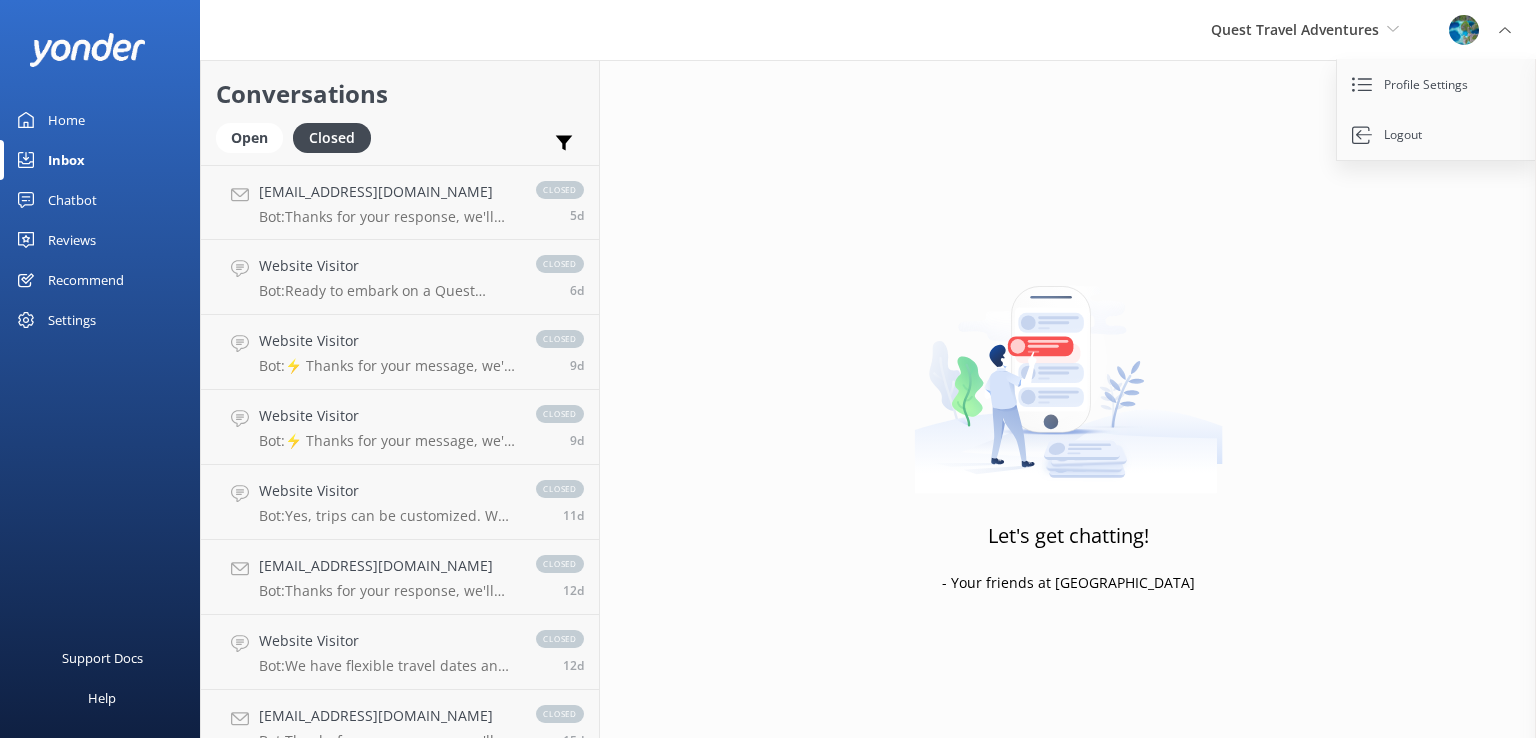 click on "Settings" at bounding box center (72, 320) 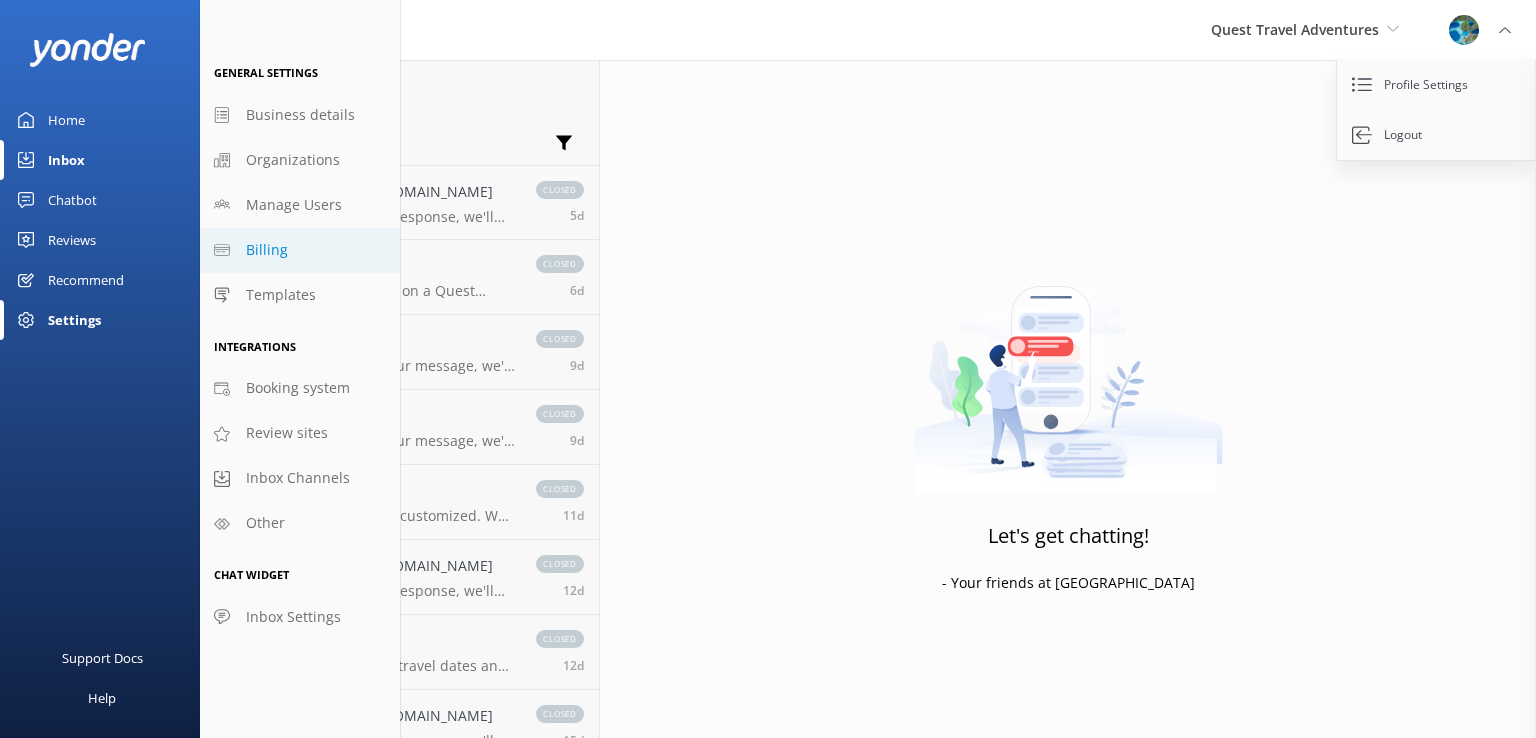 click on "Billing" at bounding box center [300, 250] 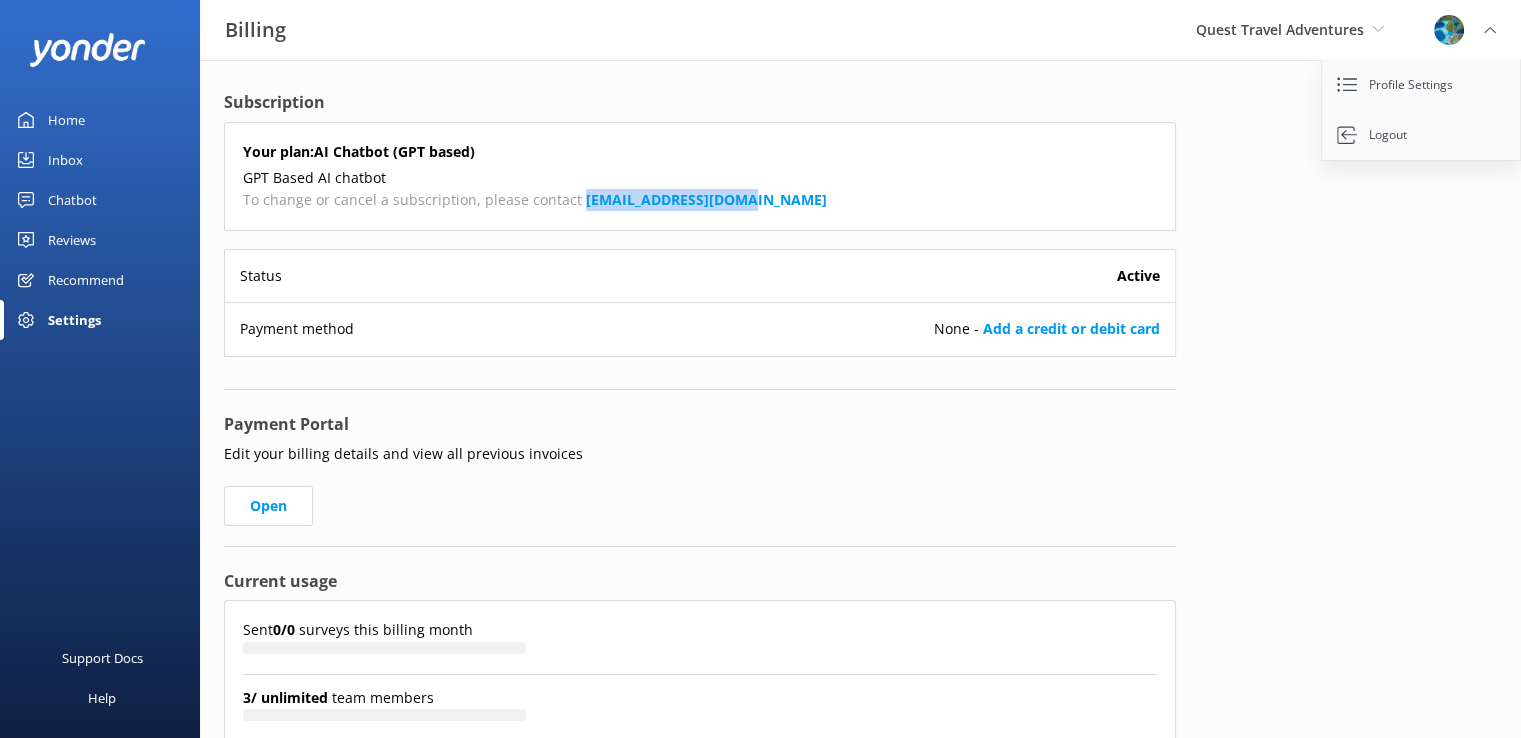 drag, startPoint x: 761, startPoint y: 197, endPoint x: 572, endPoint y: 195, distance: 189.01057 